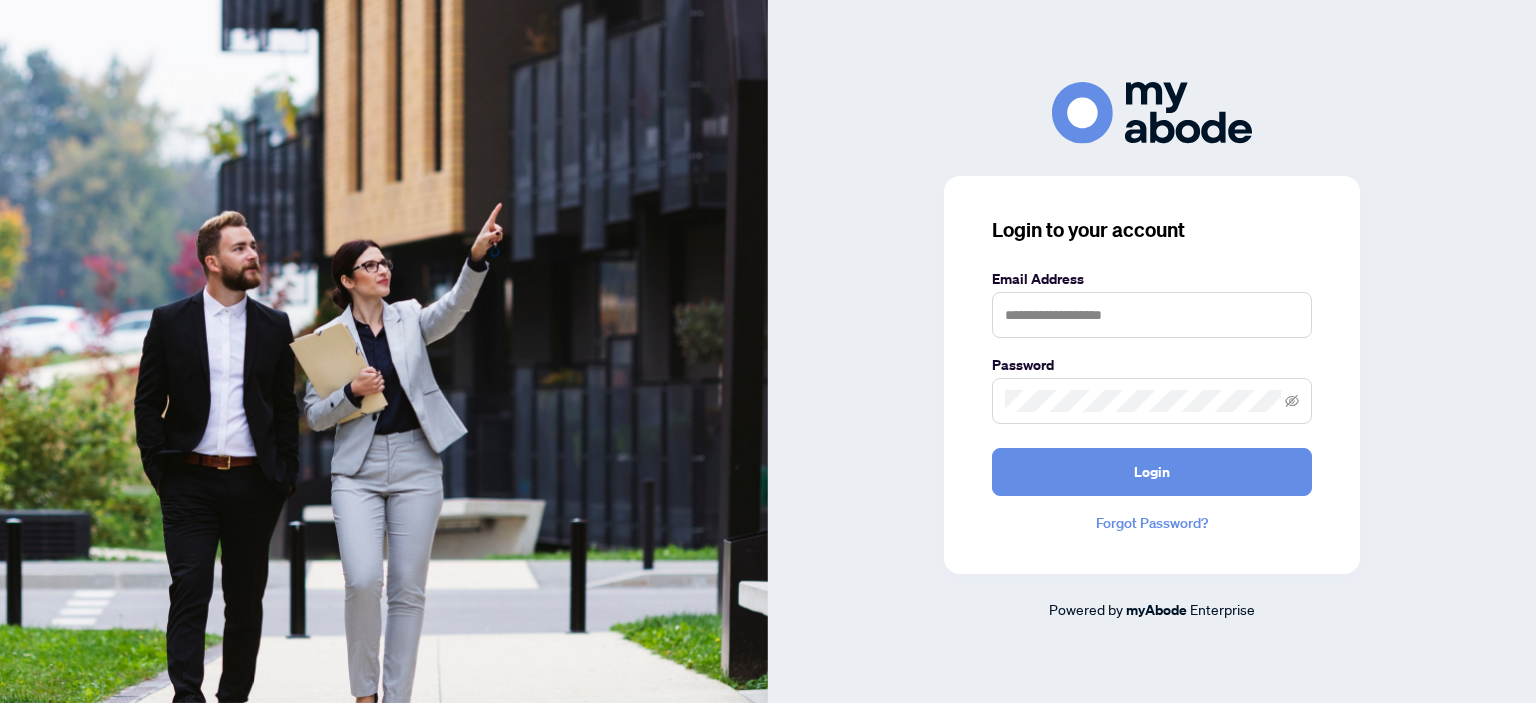 scroll, scrollTop: 0, scrollLeft: 0, axis: both 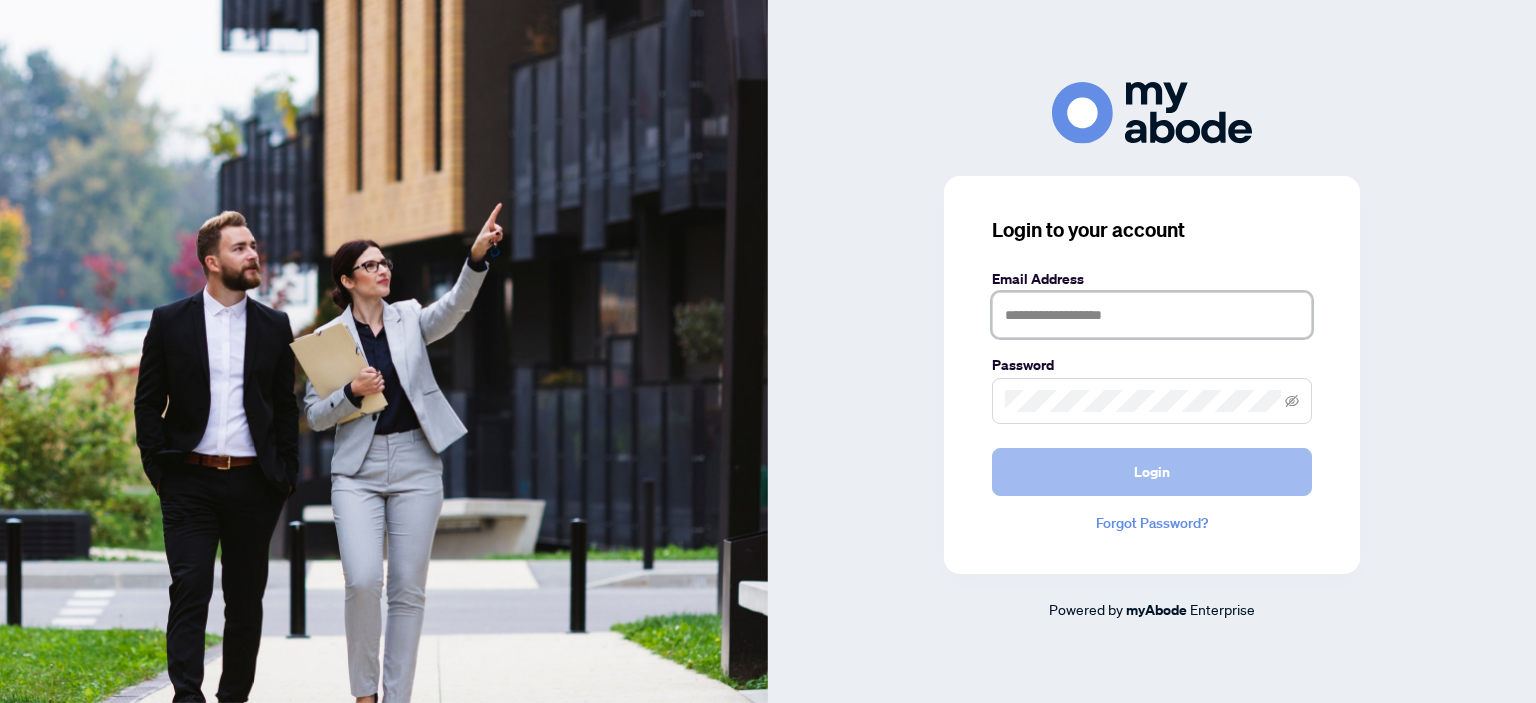 type on "**********" 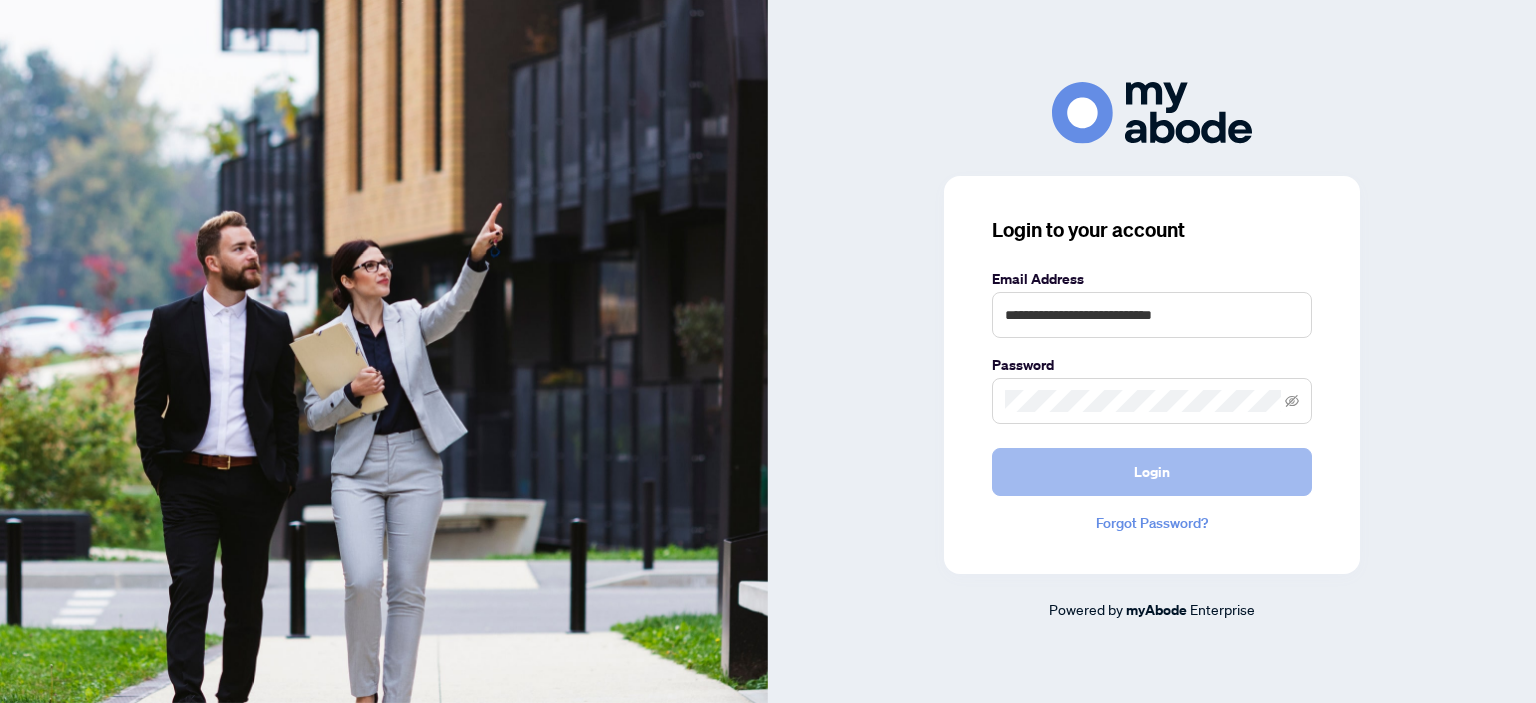 click on "Login" at bounding box center (1152, 472) 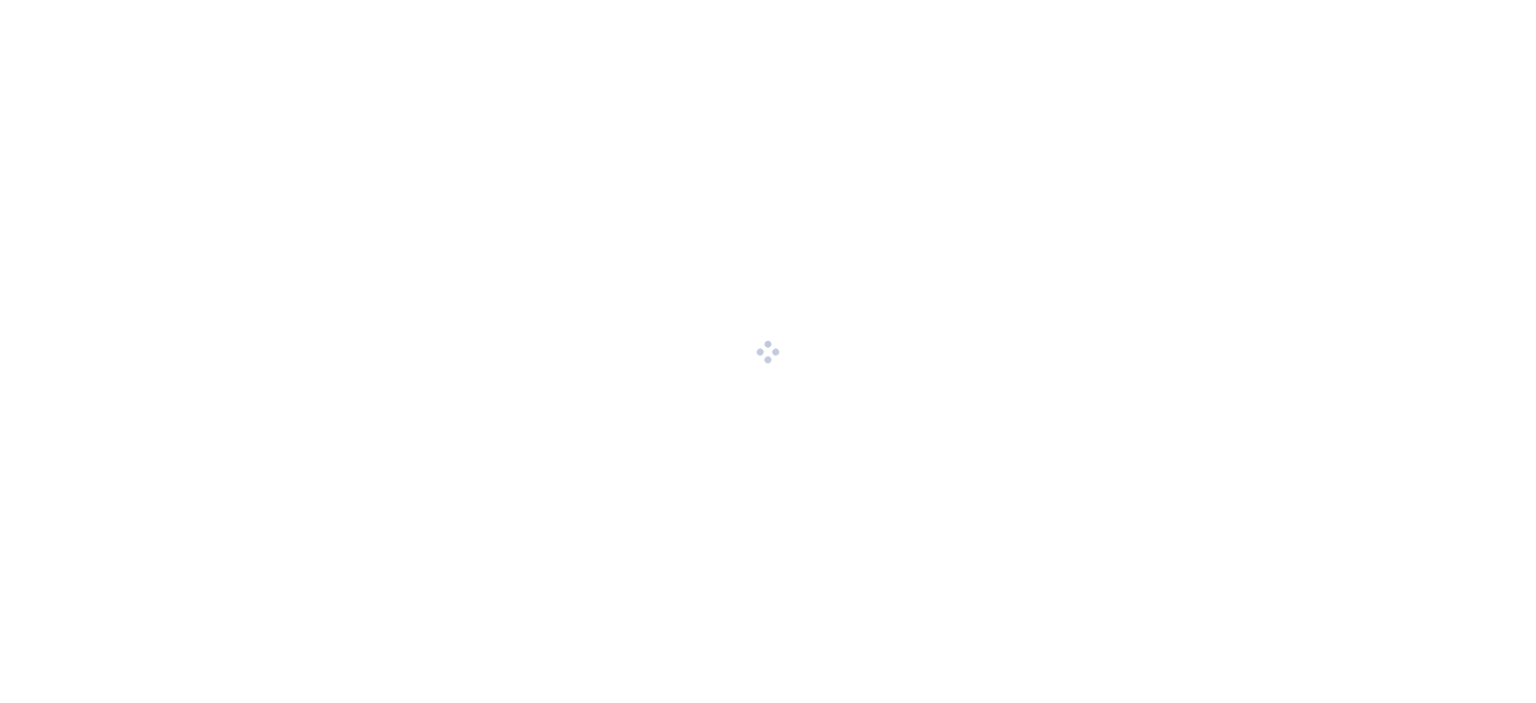 scroll, scrollTop: 0, scrollLeft: 0, axis: both 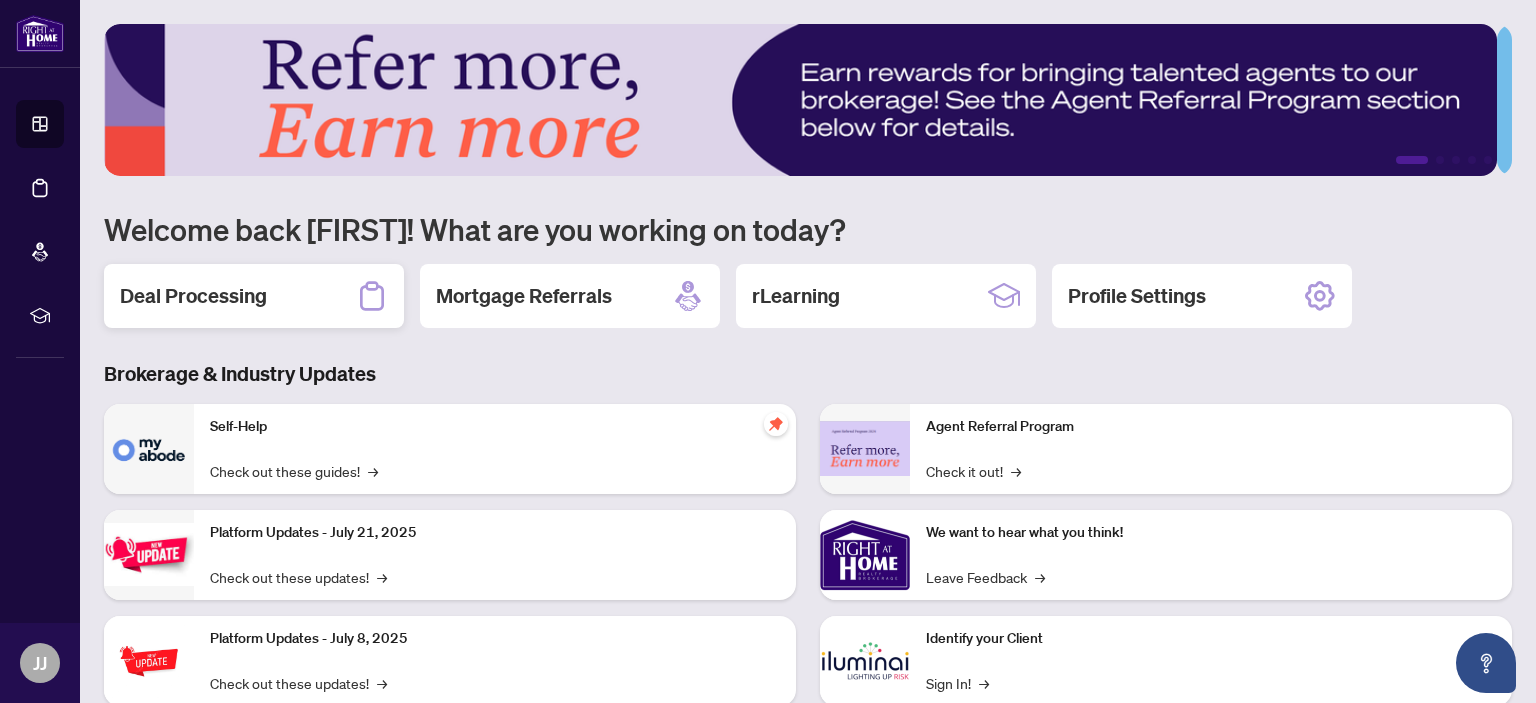 click on "Deal Processing" at bounding box center [193, 296] 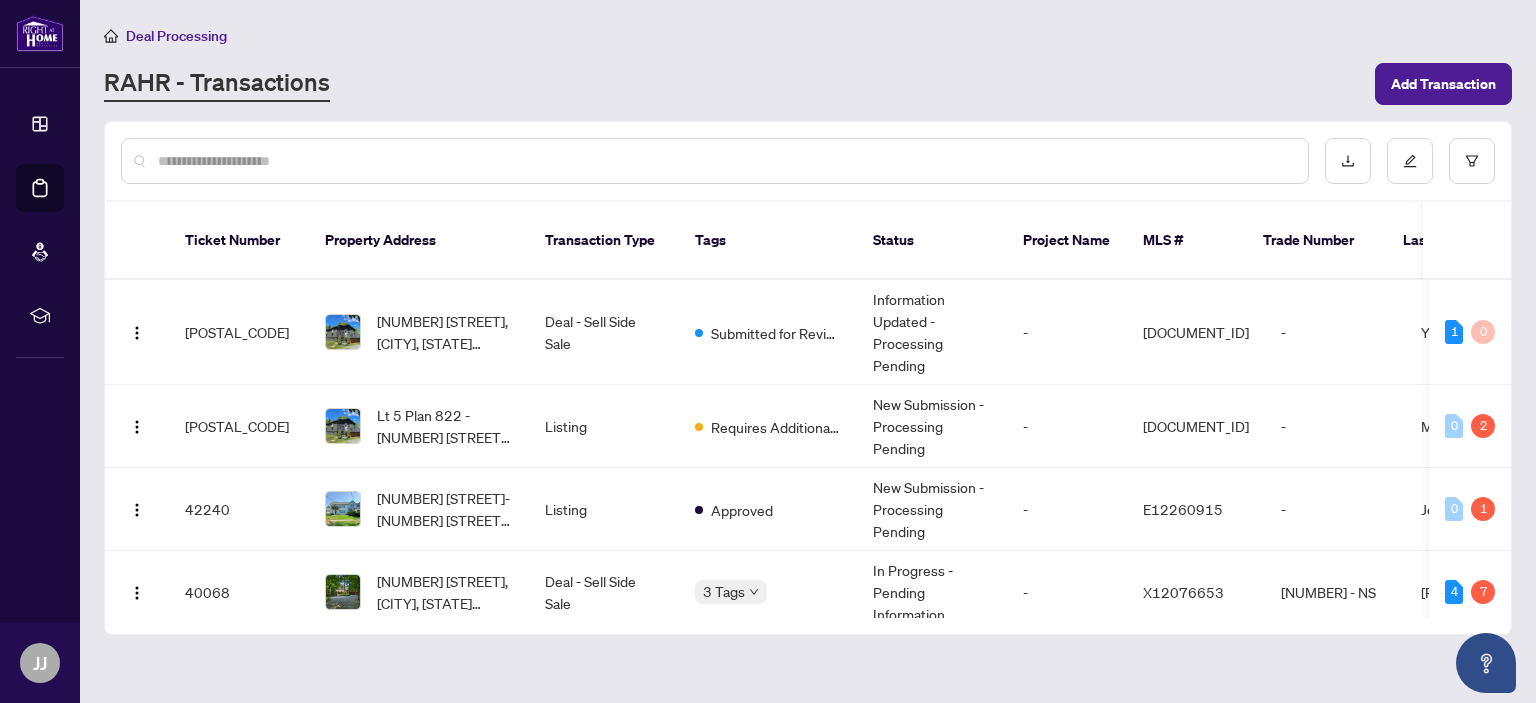 click on "RAHR - Transactions" at bounding box center (733, 84) 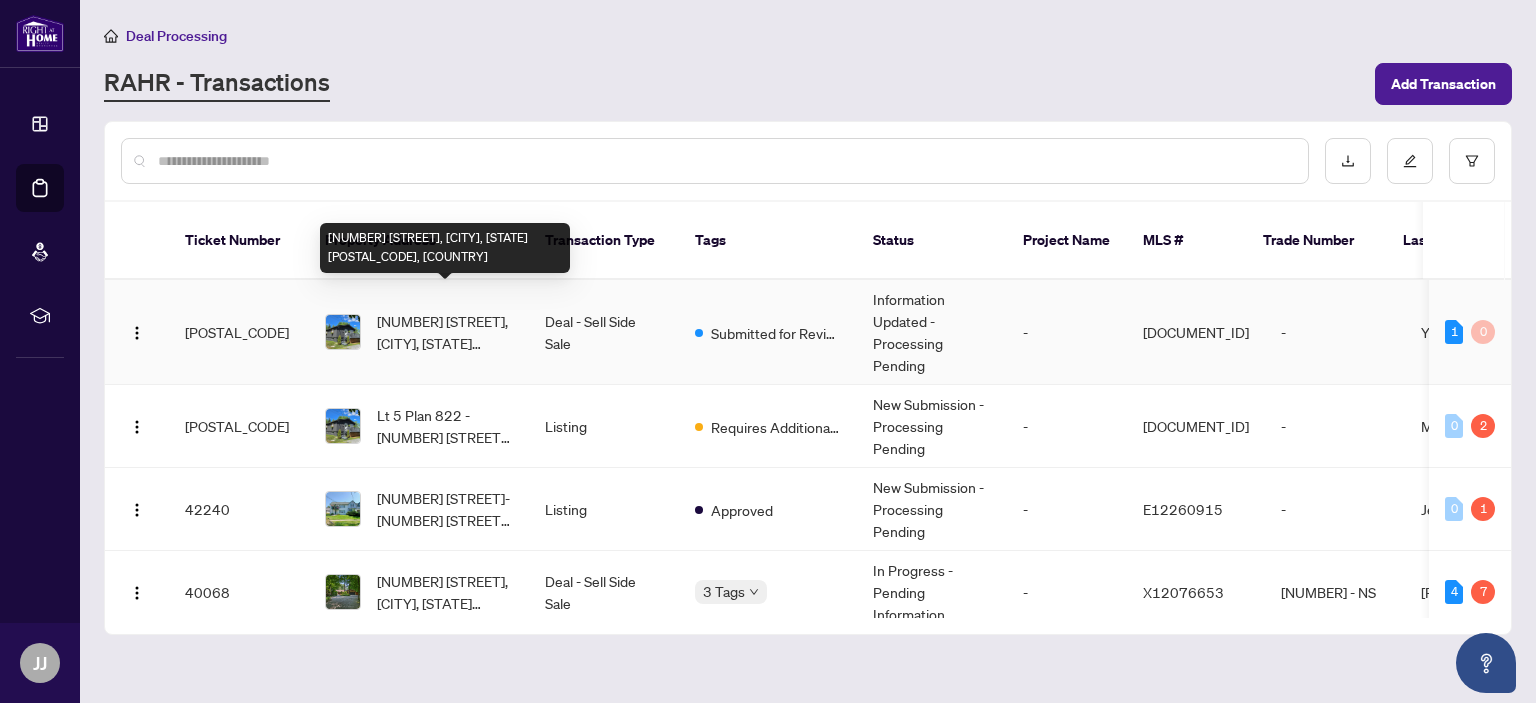 click on "[NUMBER] [STREET], [CITY], [STATE] [POSTAL_CODE], [COUNTRY]" at bounding box center (445, 332) 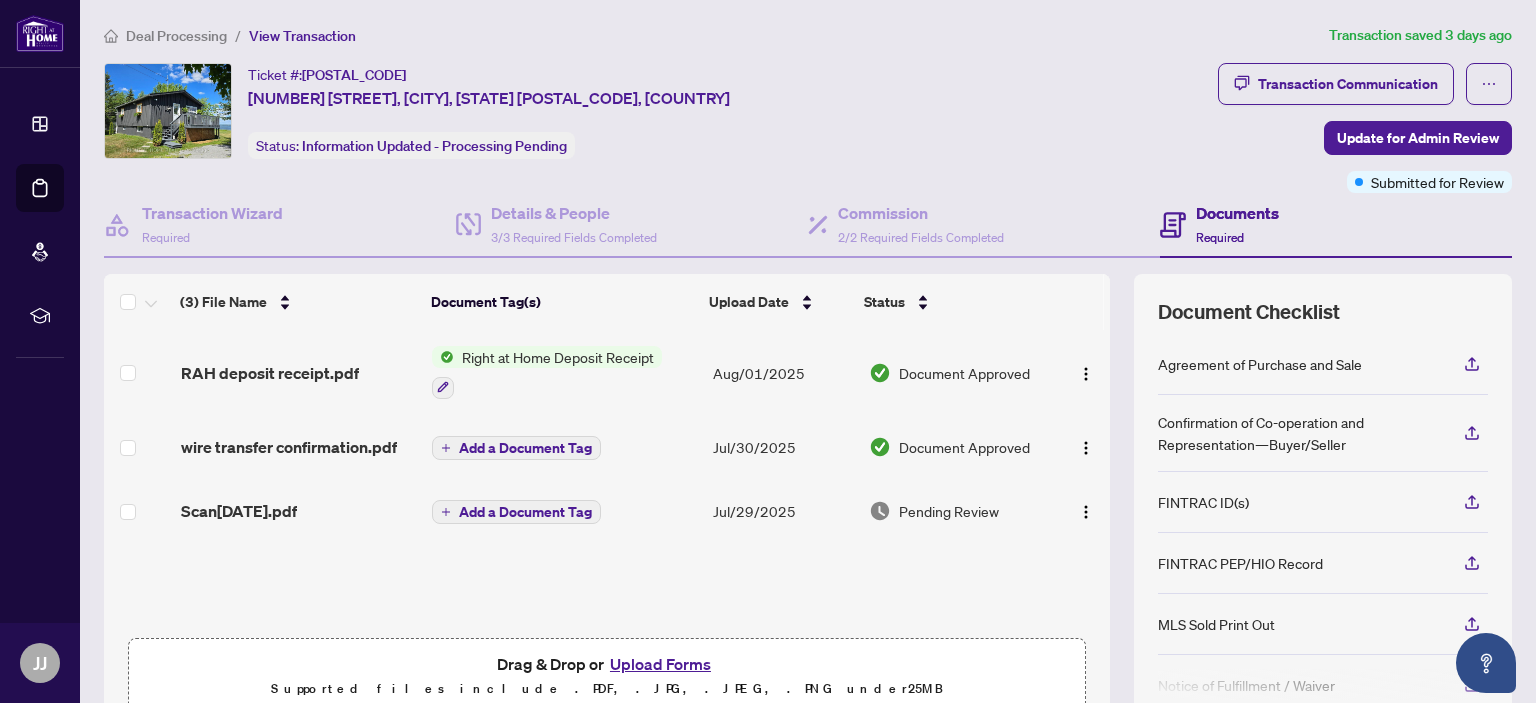 click on "Right at Home Deposit Receipt" at bounding box center [558, 357] 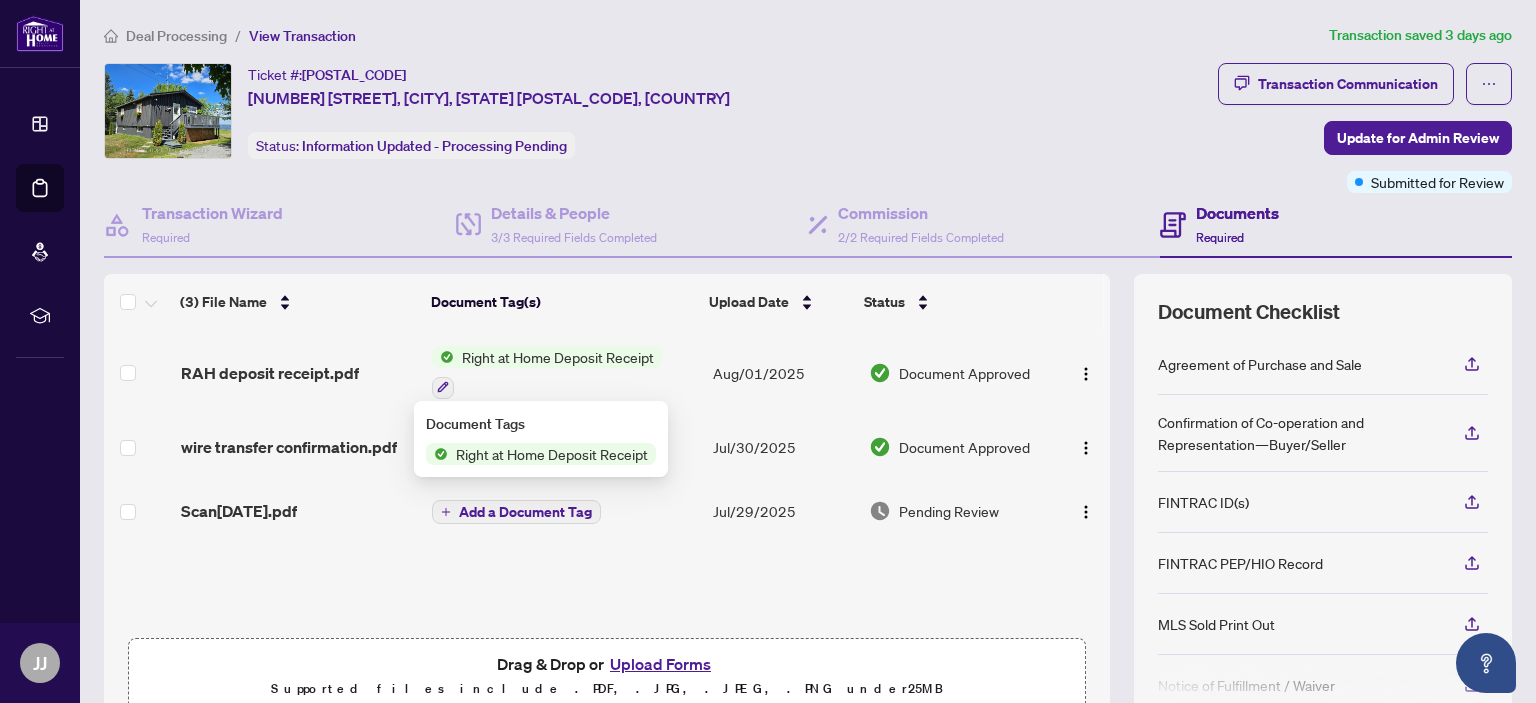 click on "Right at Home Deposit Receipt" at bounding box center [552, 454] 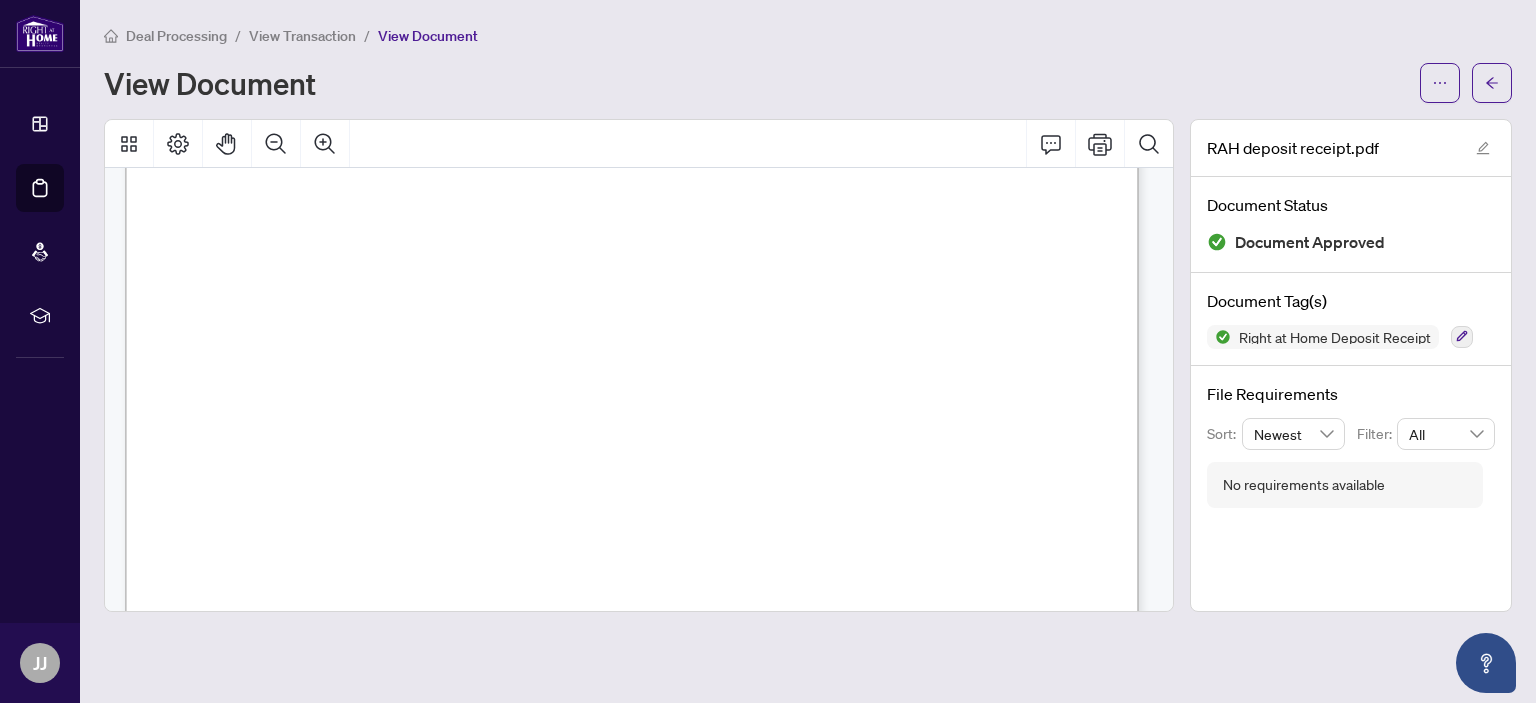 scroll, scrollTop: 0, scrollLeft: 0, axis: both 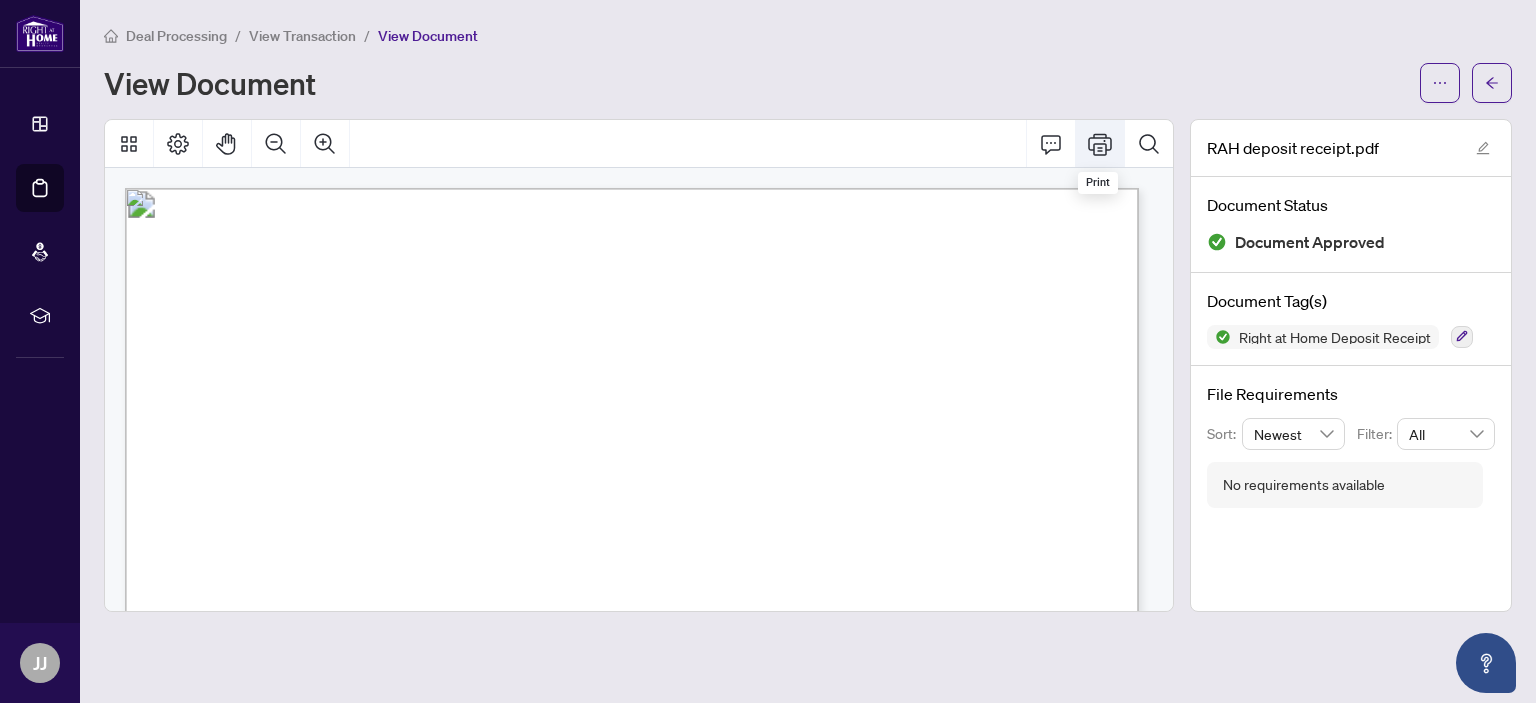 click 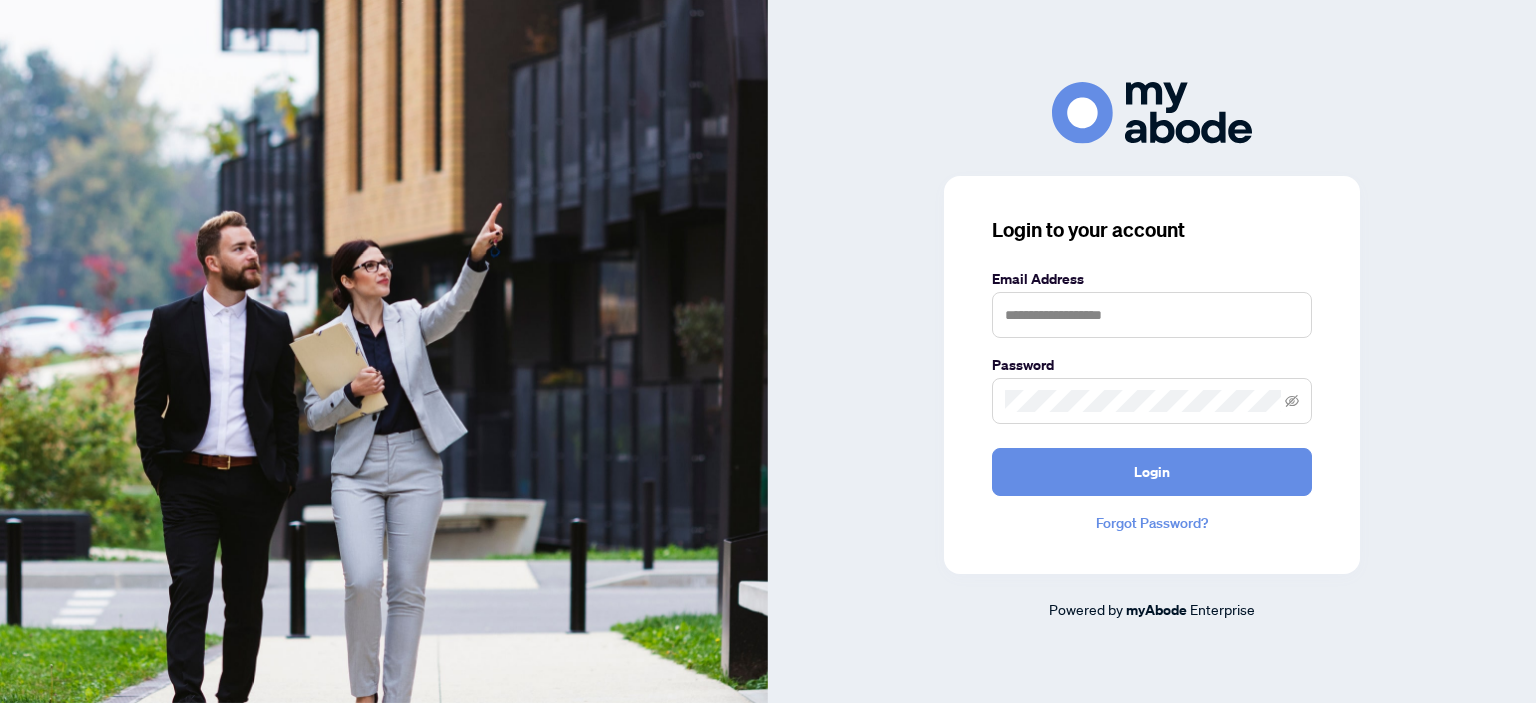 scroll, scrollTop: 0, scrollLeft: 0, axis: both 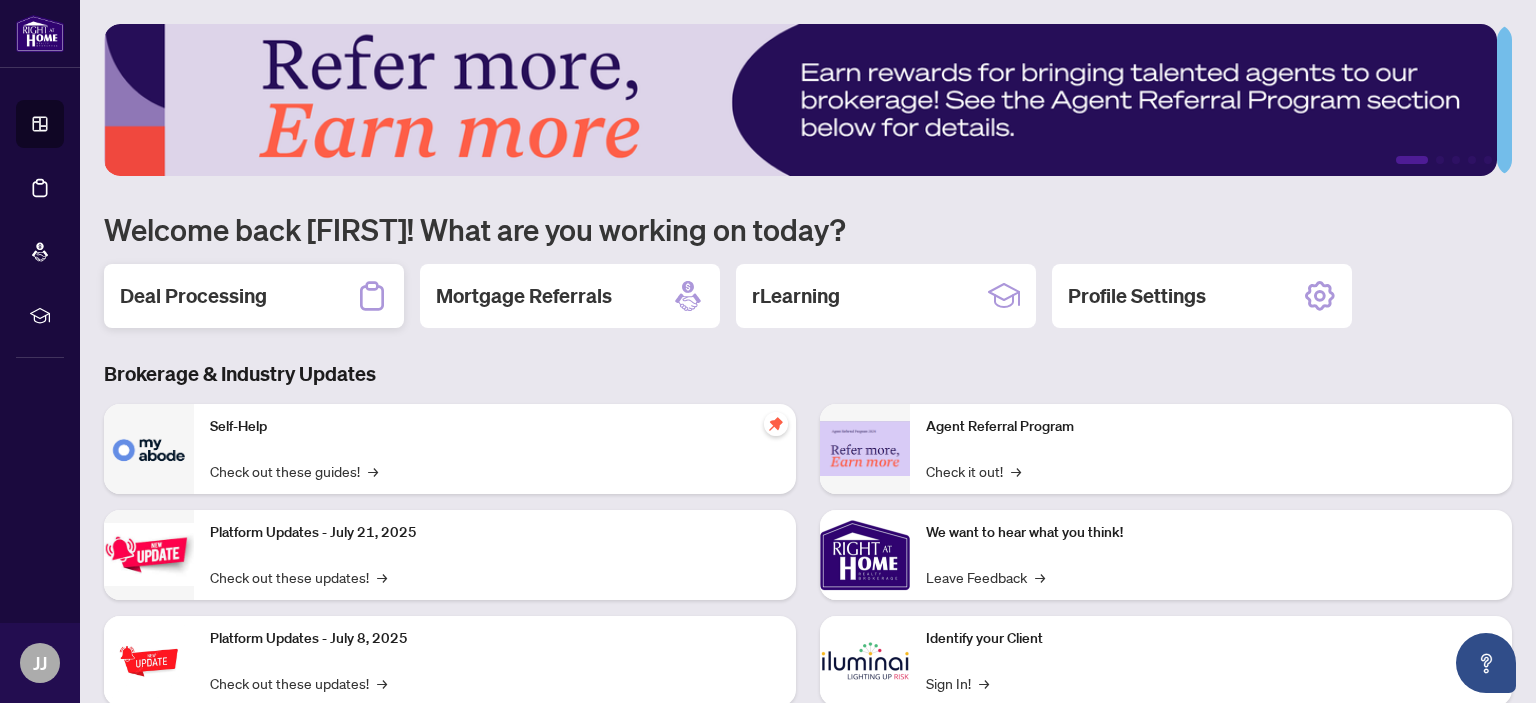click on "Deal Processing" at bounding box center (193, 296) 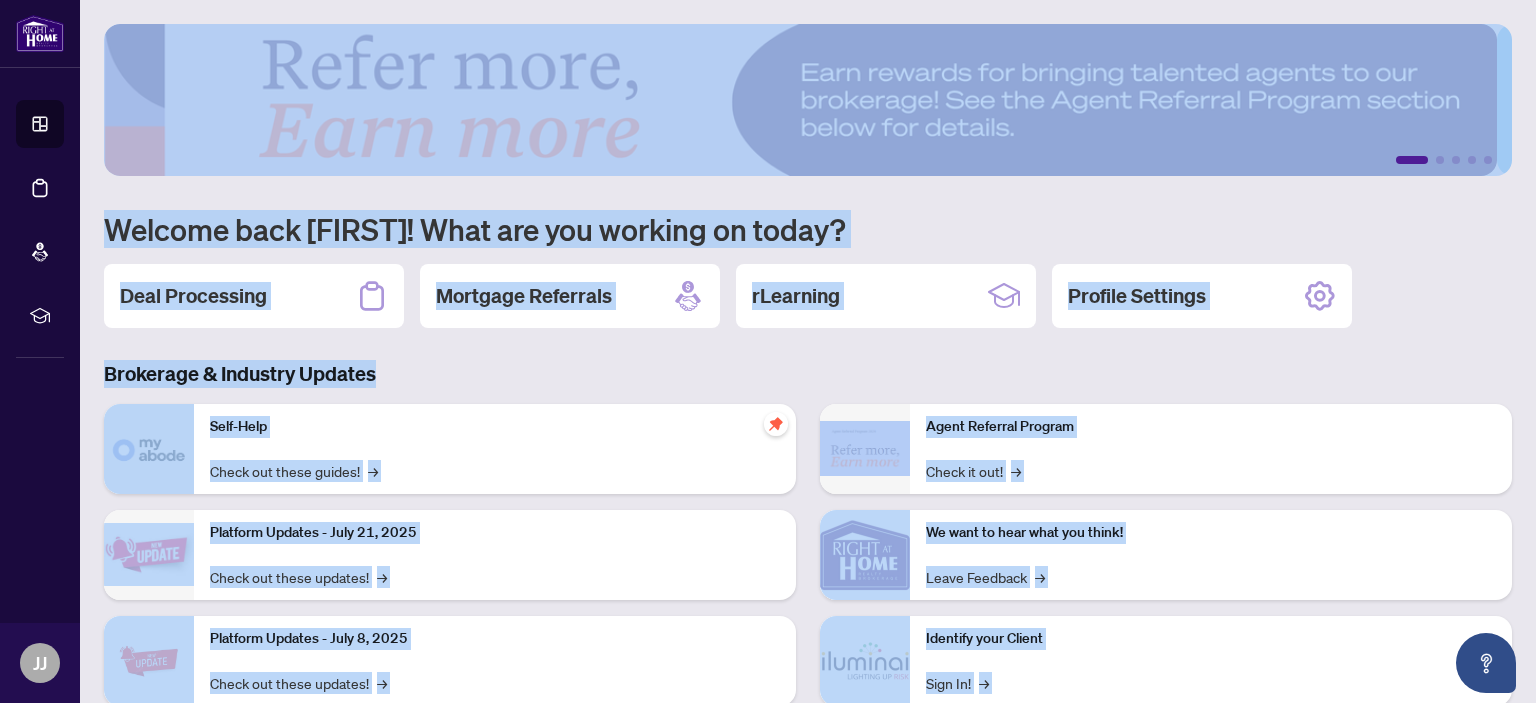 click on "[NUMBER] [NUMBER] [NUMBER] [NUMBER] [NUMBER] Welcome back [FIRST]! What are you working on today? Deal Processing Mortgage Referrals rLearning Profile Settings Brokerage & Industry Updates Self-Help Check out these guides! → Platform Updates - July 21, 2025 Check out these updates! → Platform Updates - July 8, 2025 Check out these updates! → Platform Updates - June 23, 2025 Check out these updates! → Agent Referral Program Check it out! → We want to hear what you think! Leave Feedback → Identify your Client Sign In! → Sail Away With 8Twelve Check it Out! →" at bounding box center (808, 351) 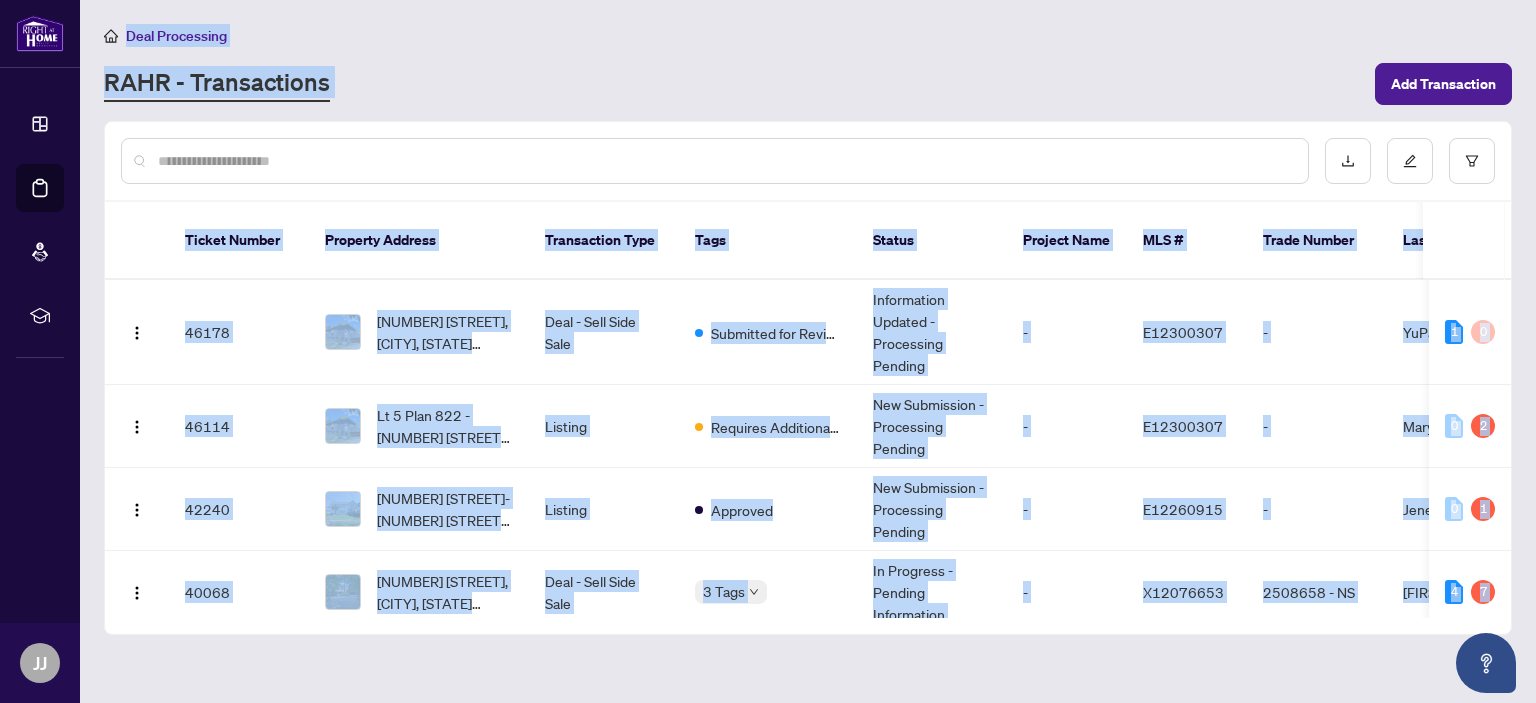 click at bounding box center (725, 161) 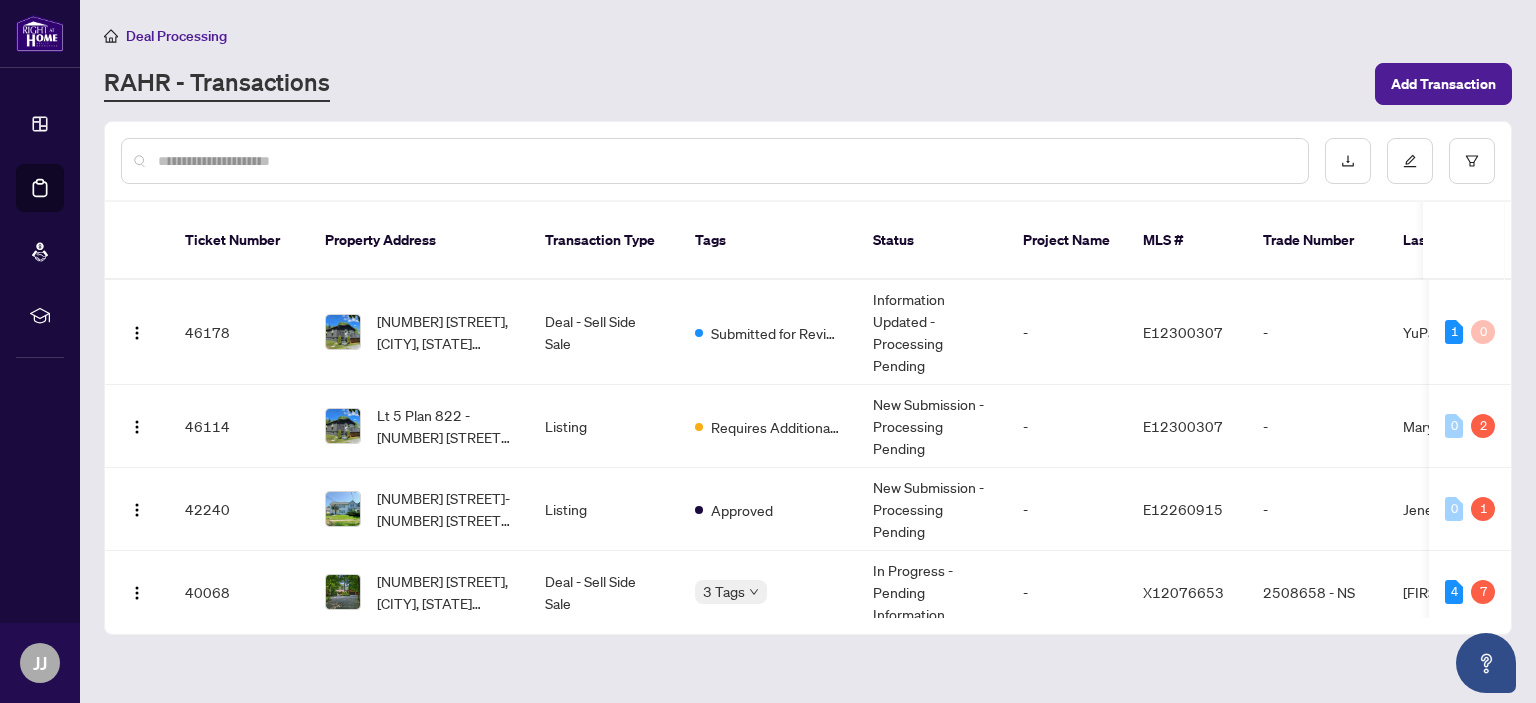 click at bounding box center [725, 161] 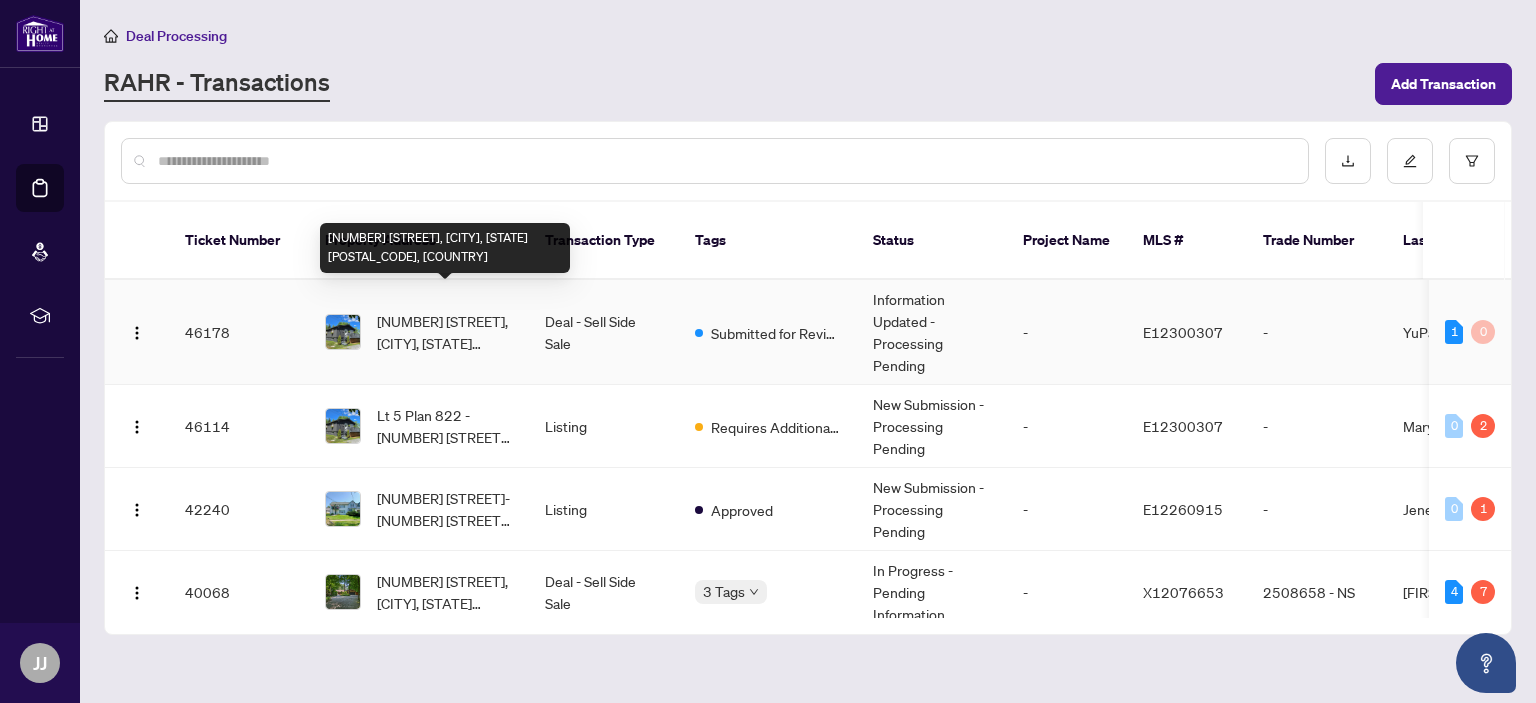 click on "[NUMBER] [STREET], [CITY], [STATE] [POSTAL_CODE], [COUNTRY]" at bounding box center [445, 332] 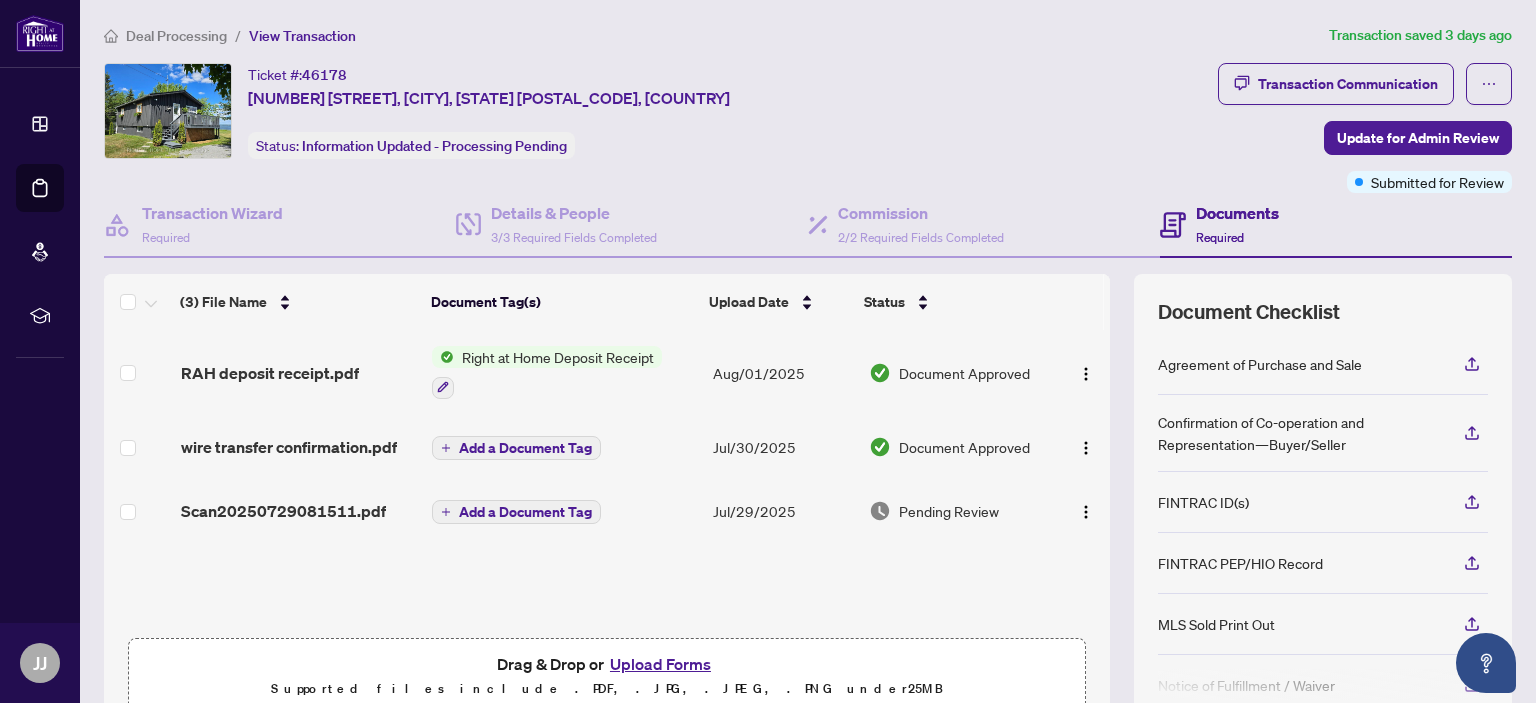scroll, scrollTop: 0, scrollLeft: 0, axis: both 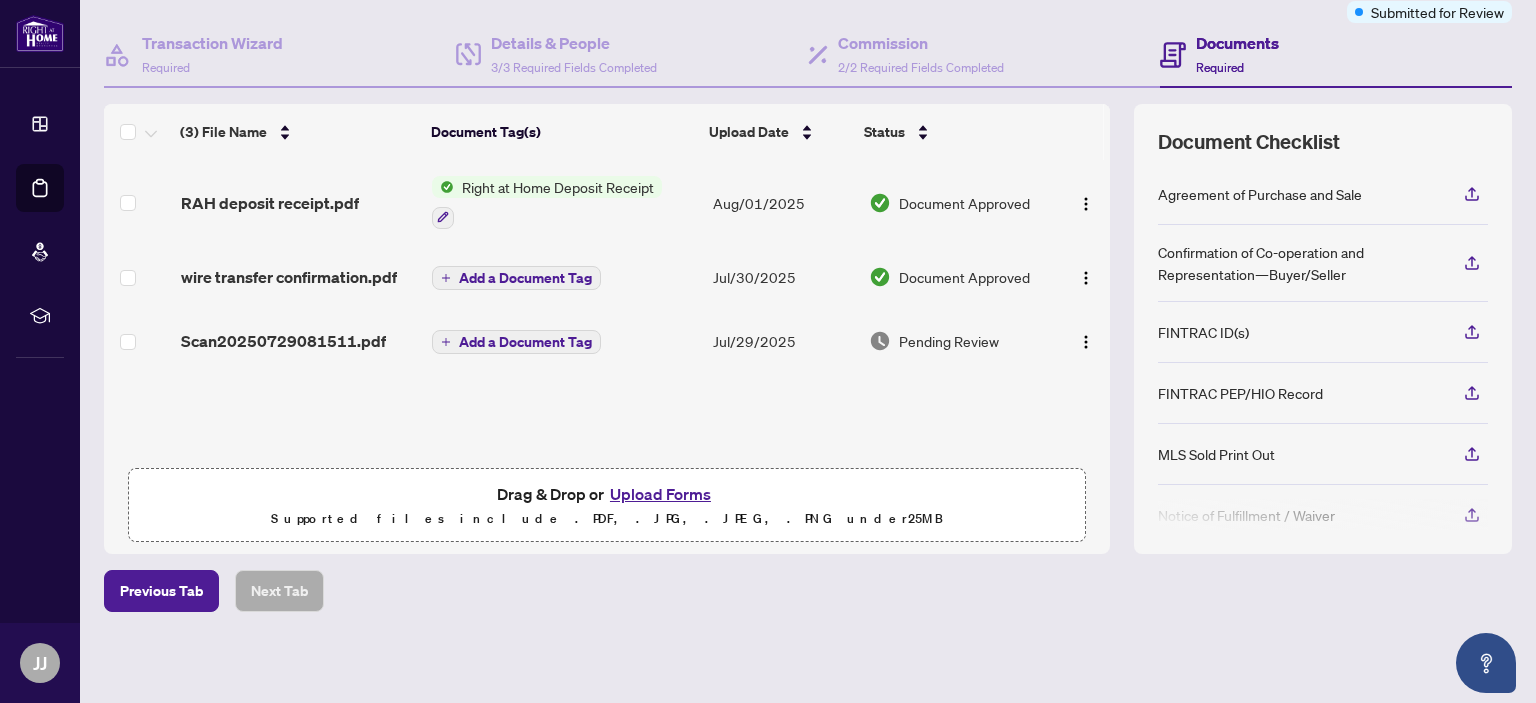 click on "Upload Forms" at bounding box center [660, 494] 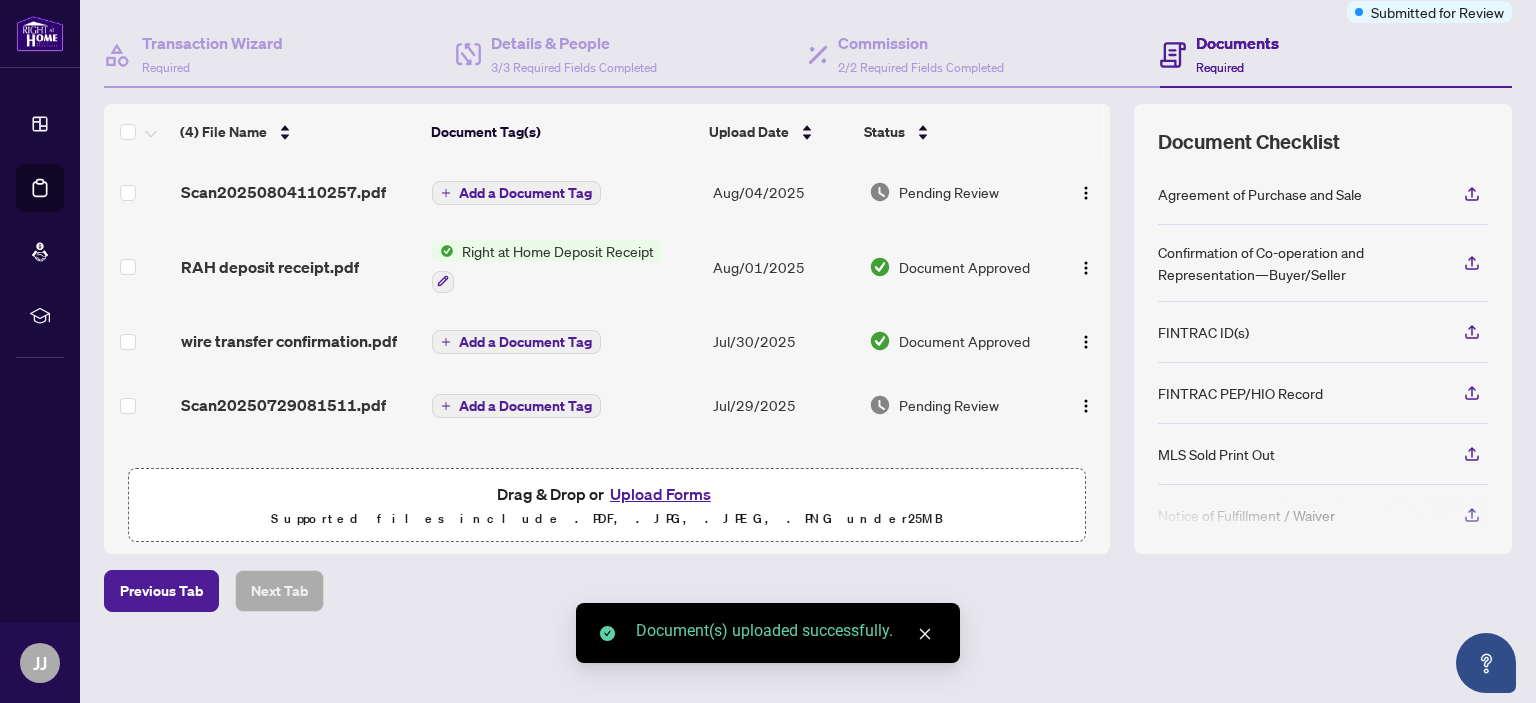 click 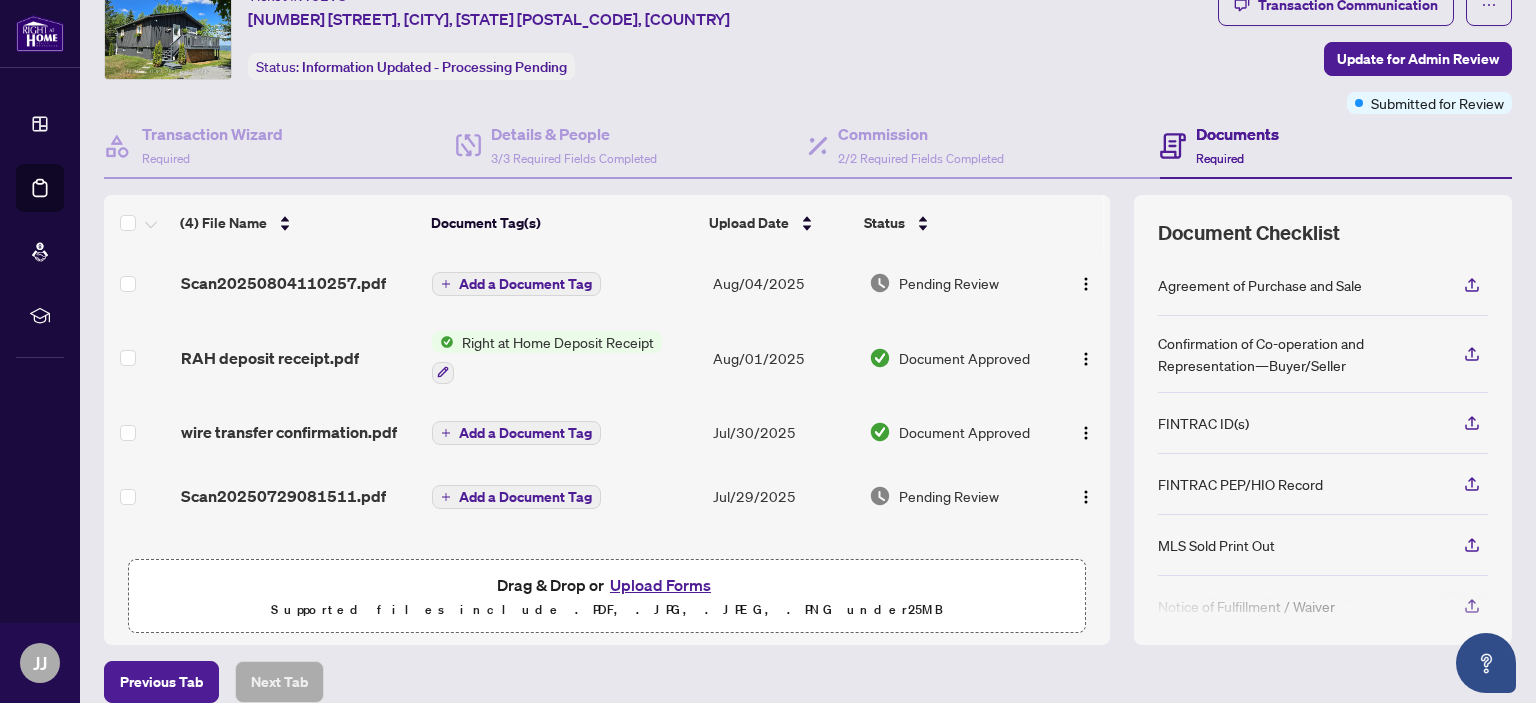 scroll, scrollTop: 0, scrollLeft: 0, axis: both 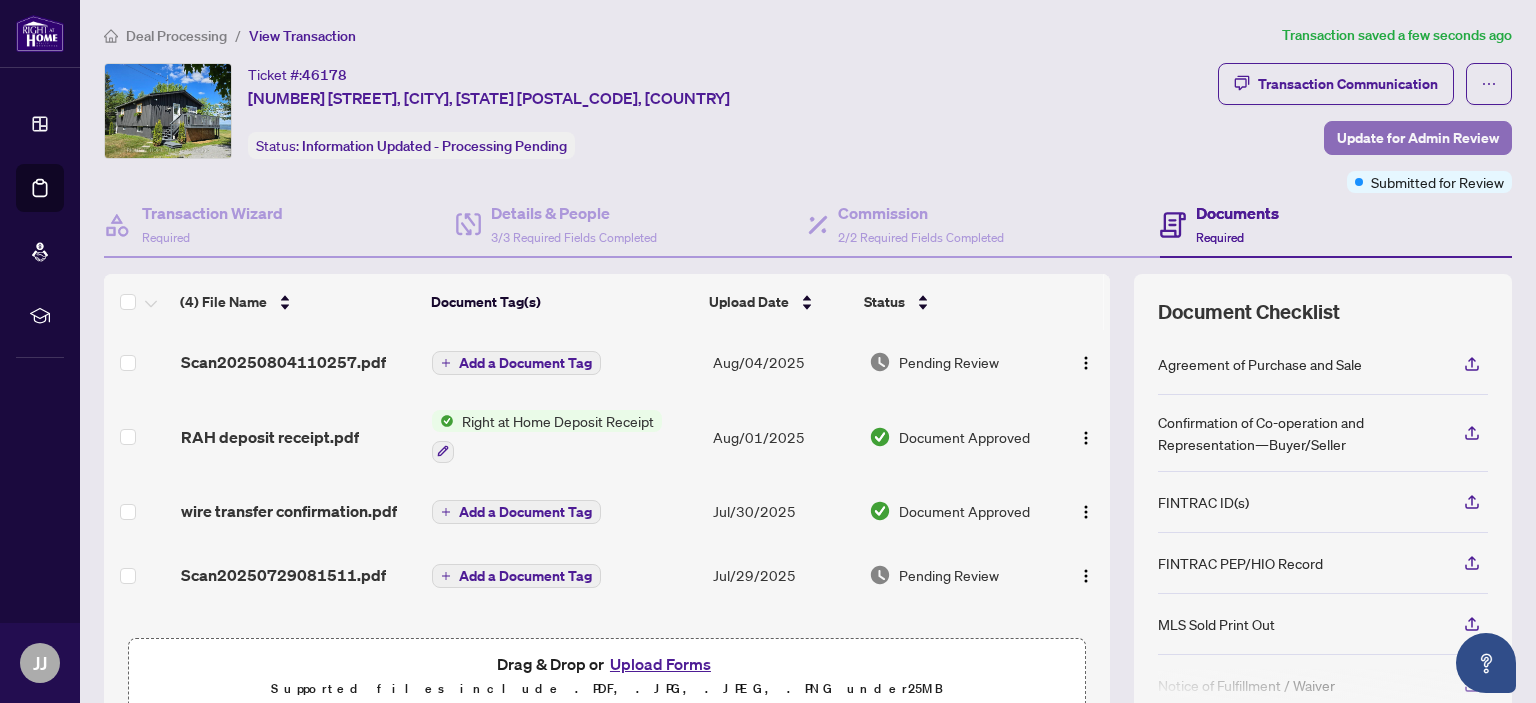 click on "Update for Admin Review" at bounding box center (1418, 138) 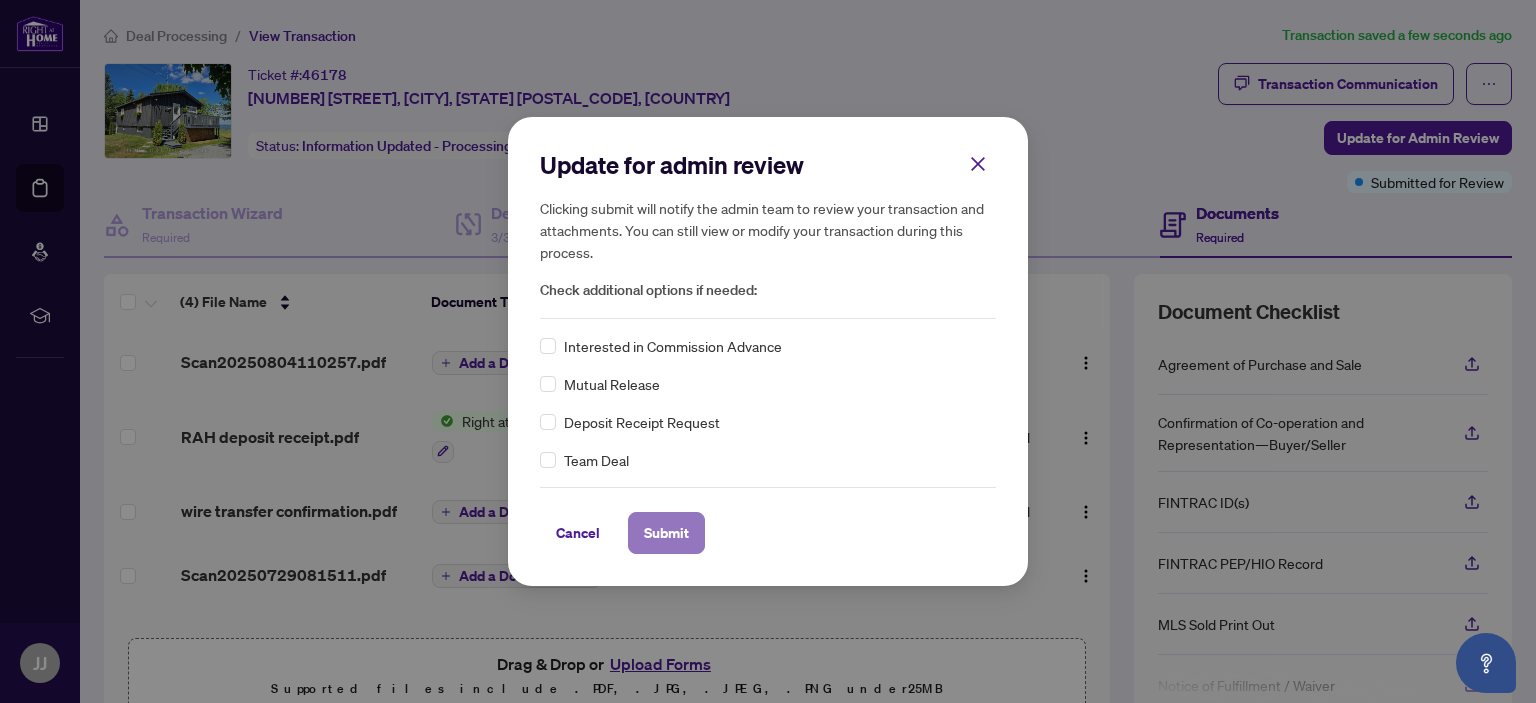 click on "Submit" at bounding box center [666, 533] 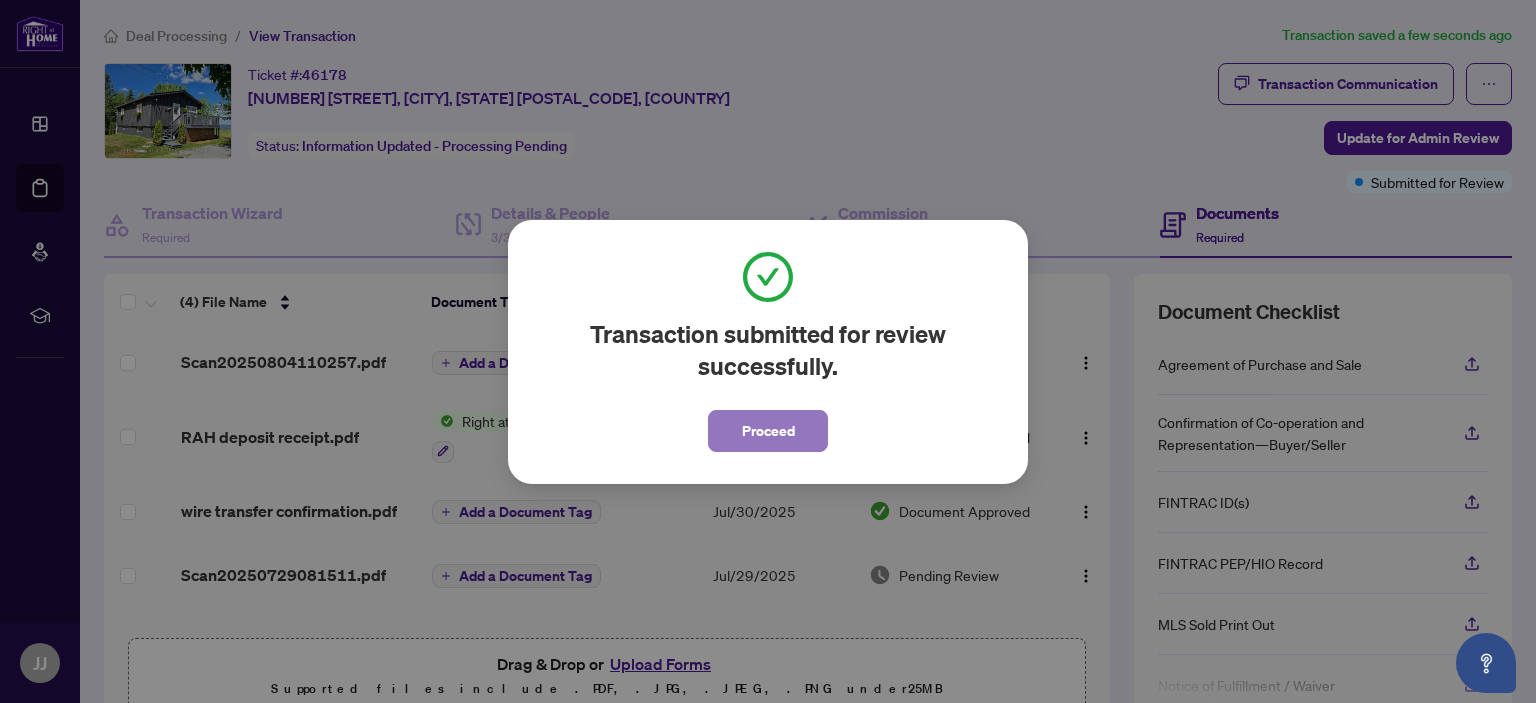 click on "Proceed" at bounding box center [768, 431] 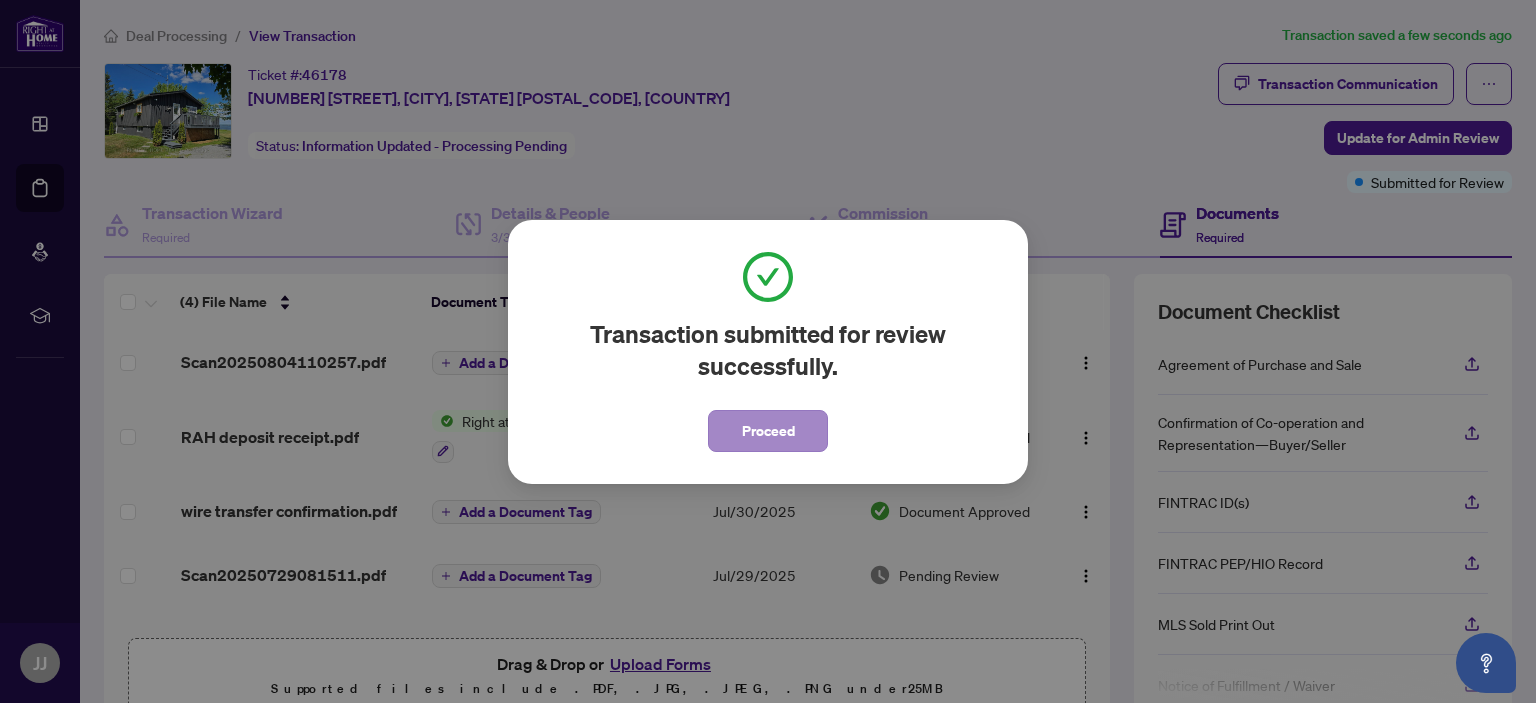 click on "Aug/01/2025" at bounding box center (782, 436) 